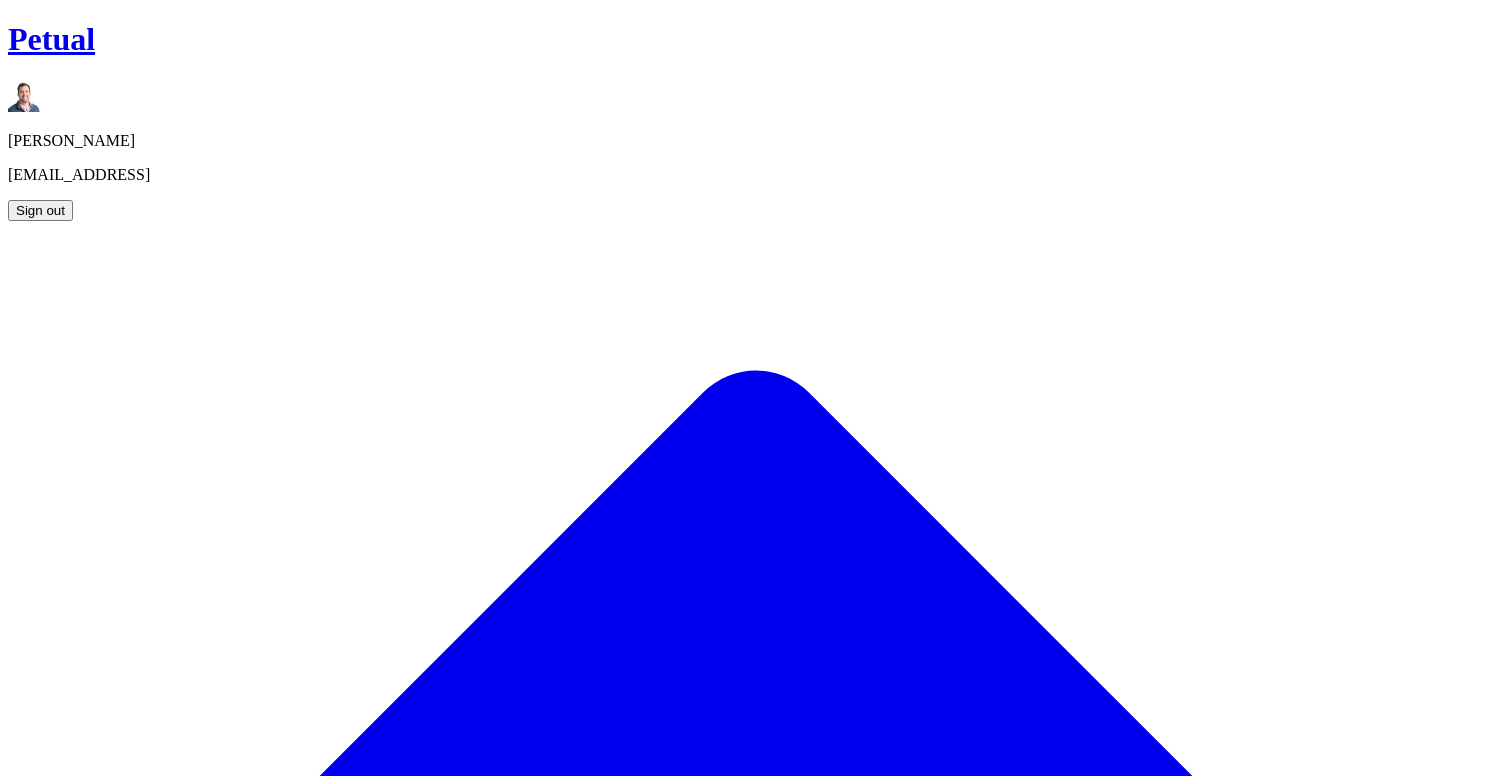 scroll, scrollTop: 0, scrollLeft: 0, axis: both 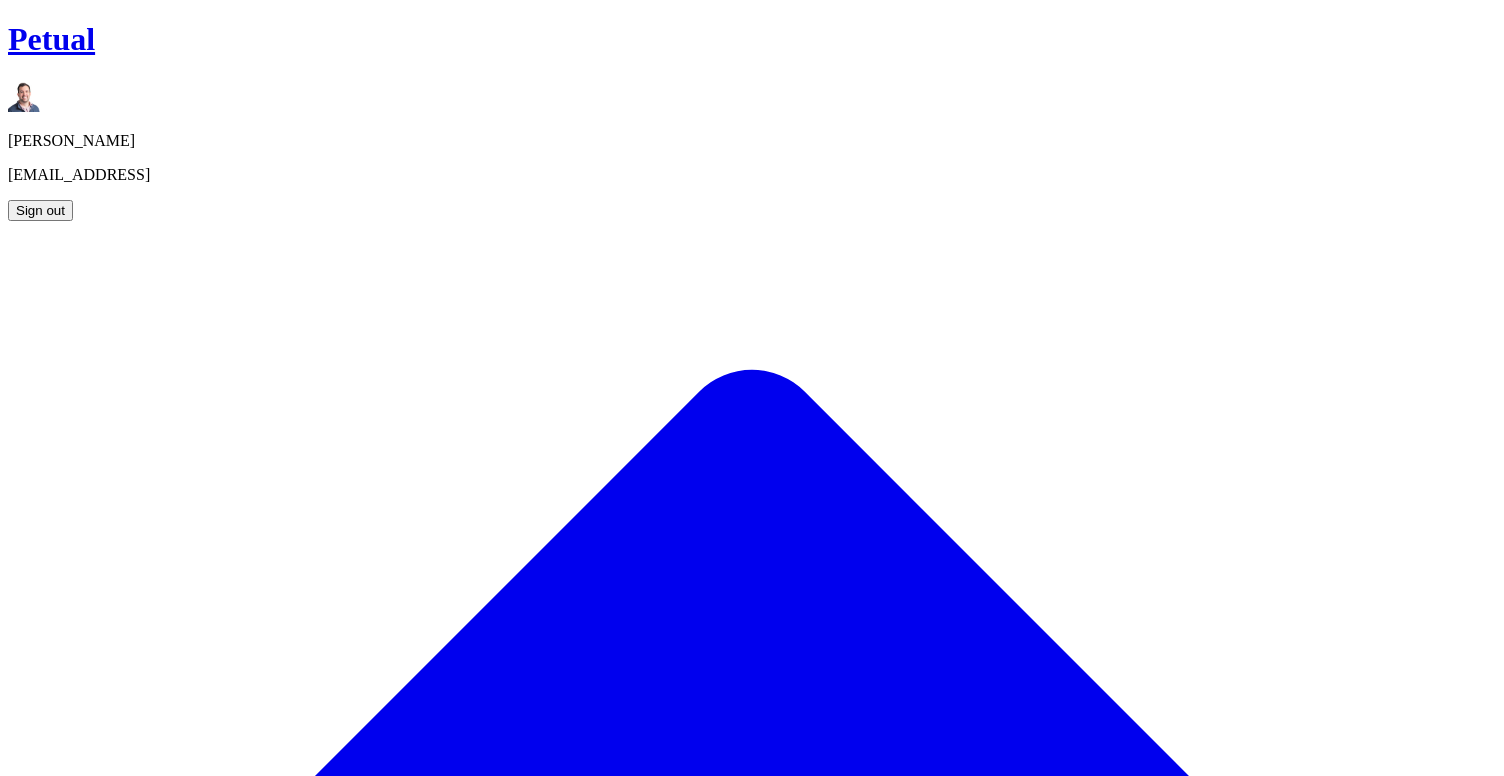 click on "Add Control" at bounding box center (63, 1809) 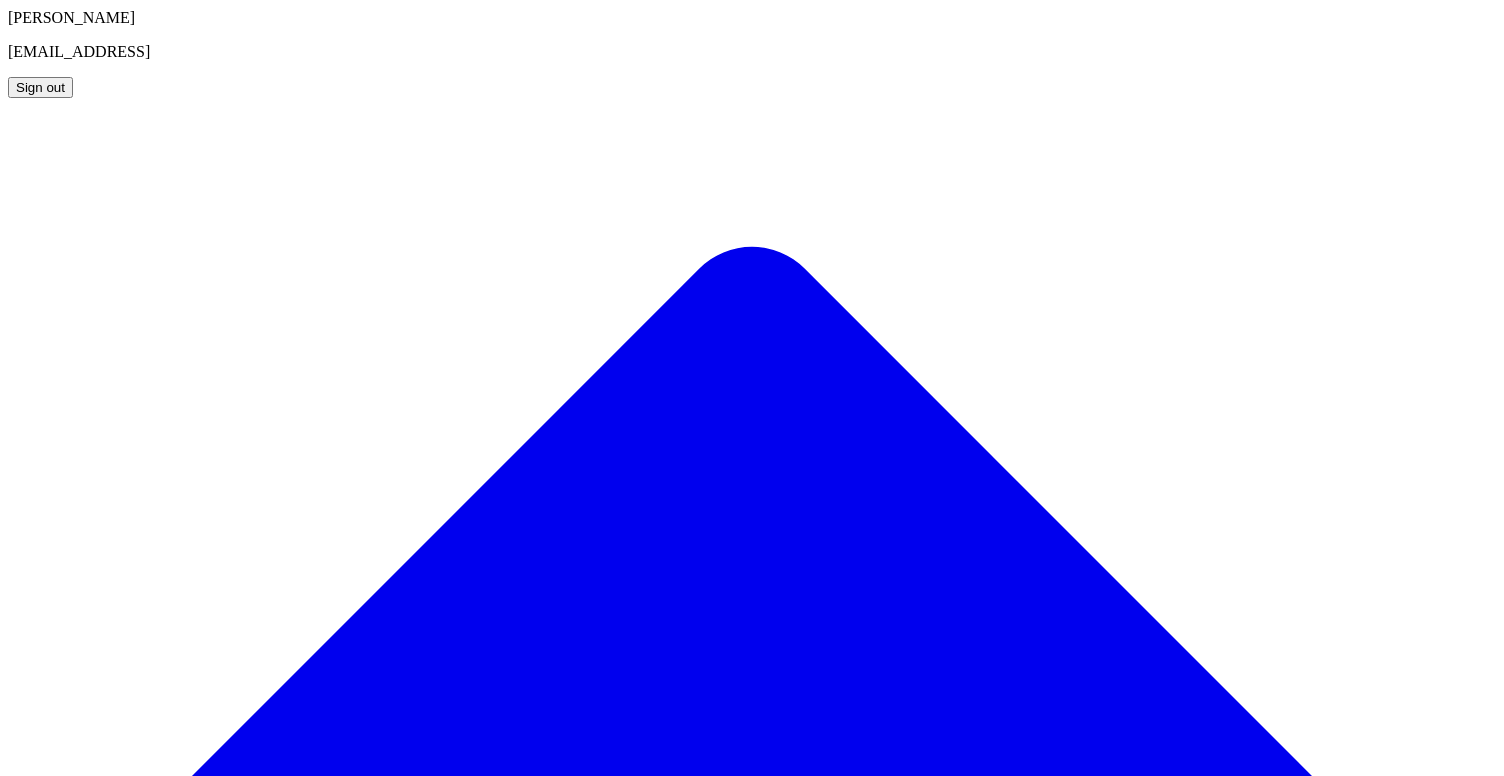 click on "1" at bounding box center (244, 2722) 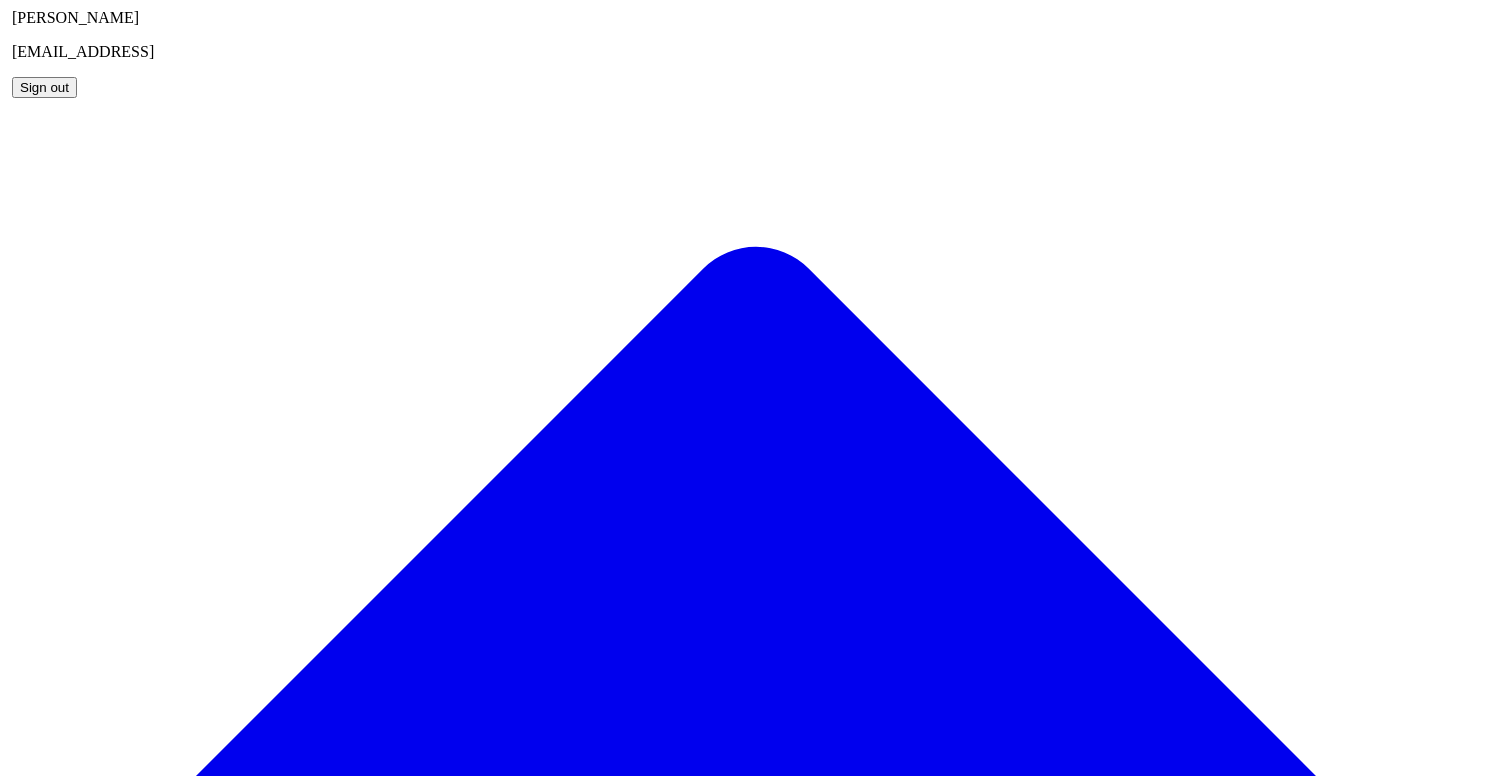 scroll, scrollTop: 0, scrollLeft: 0, axis: both 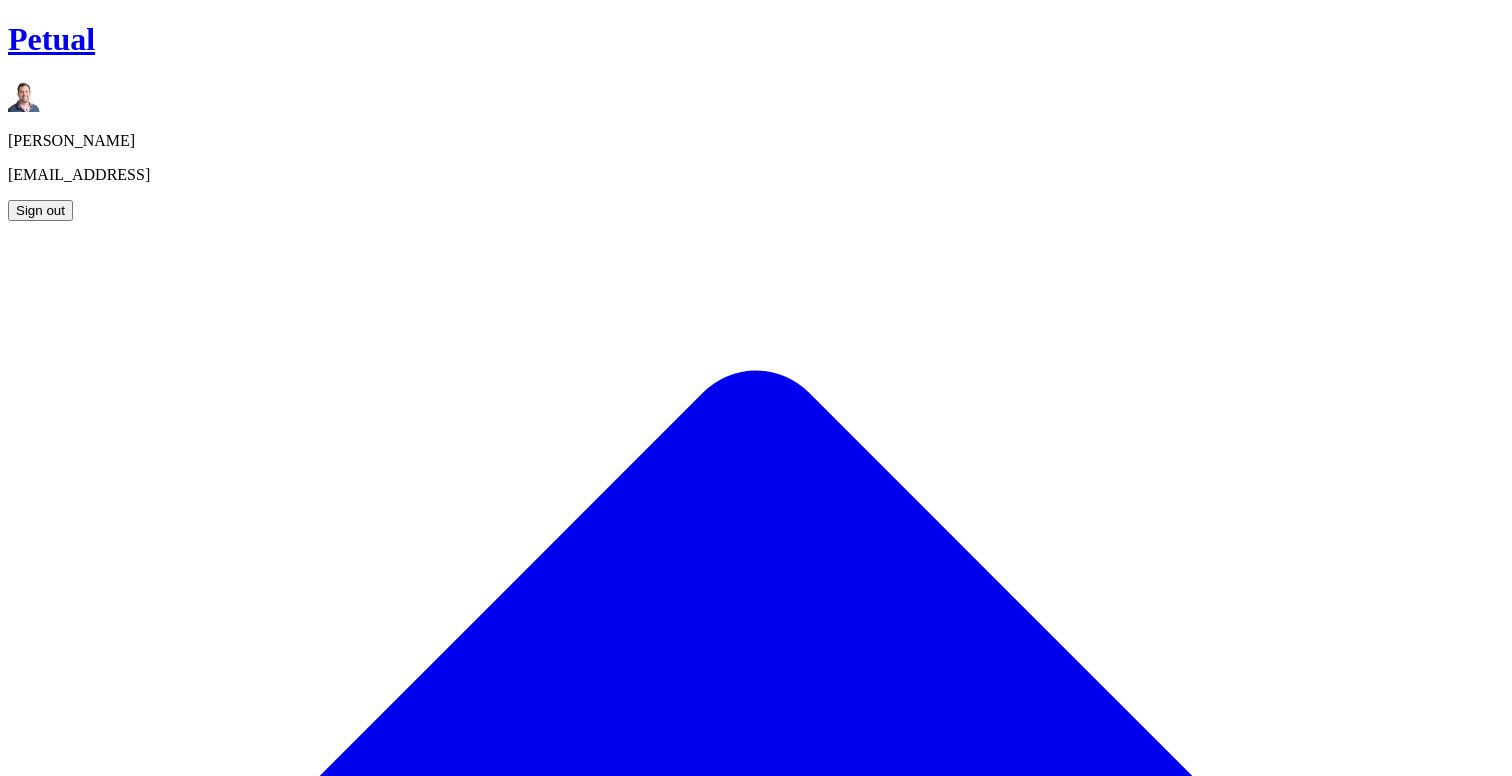 click on "IT General" at bounding box center [686, 2250] 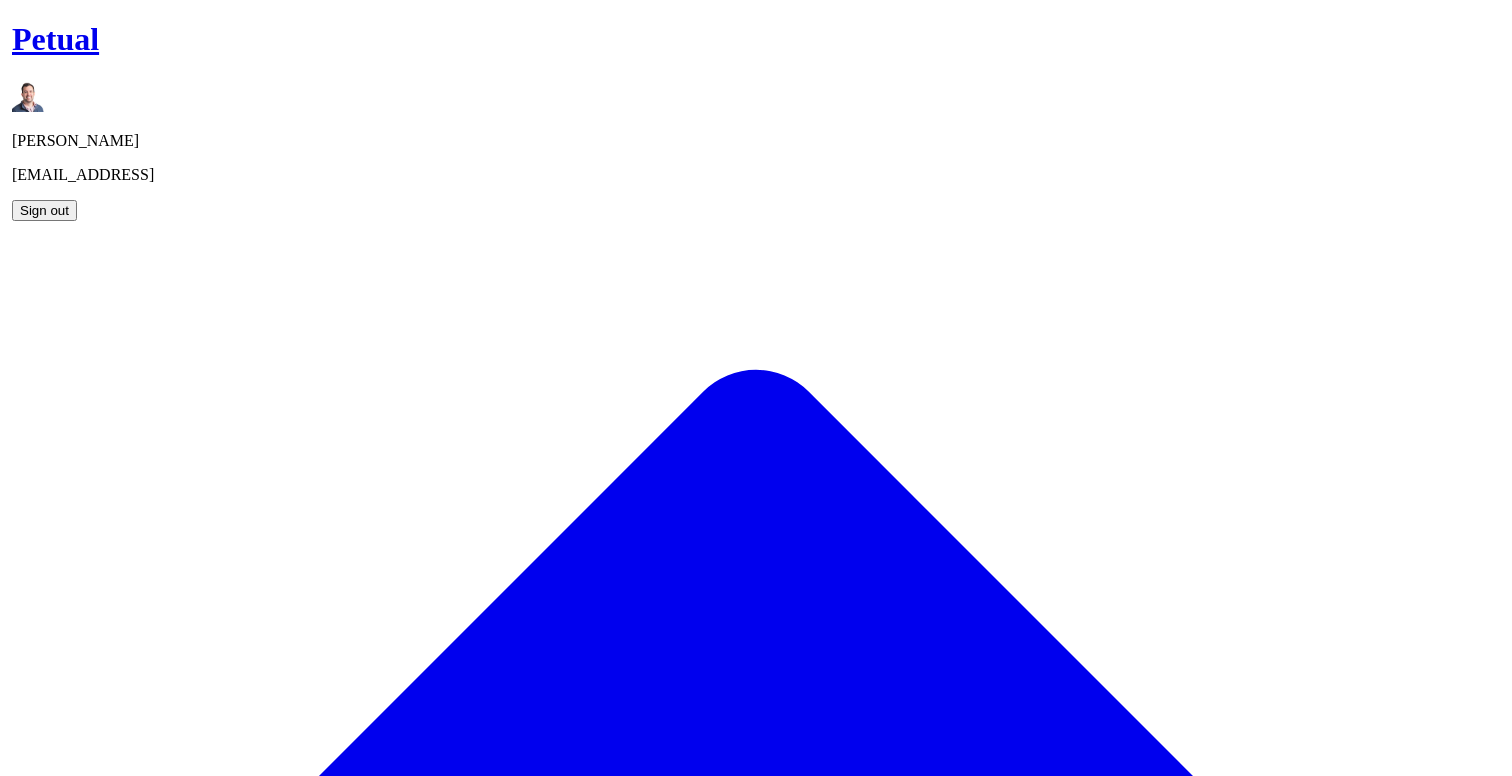 scroll, scrollTop: 0, scrollLeft: 0, axis: both 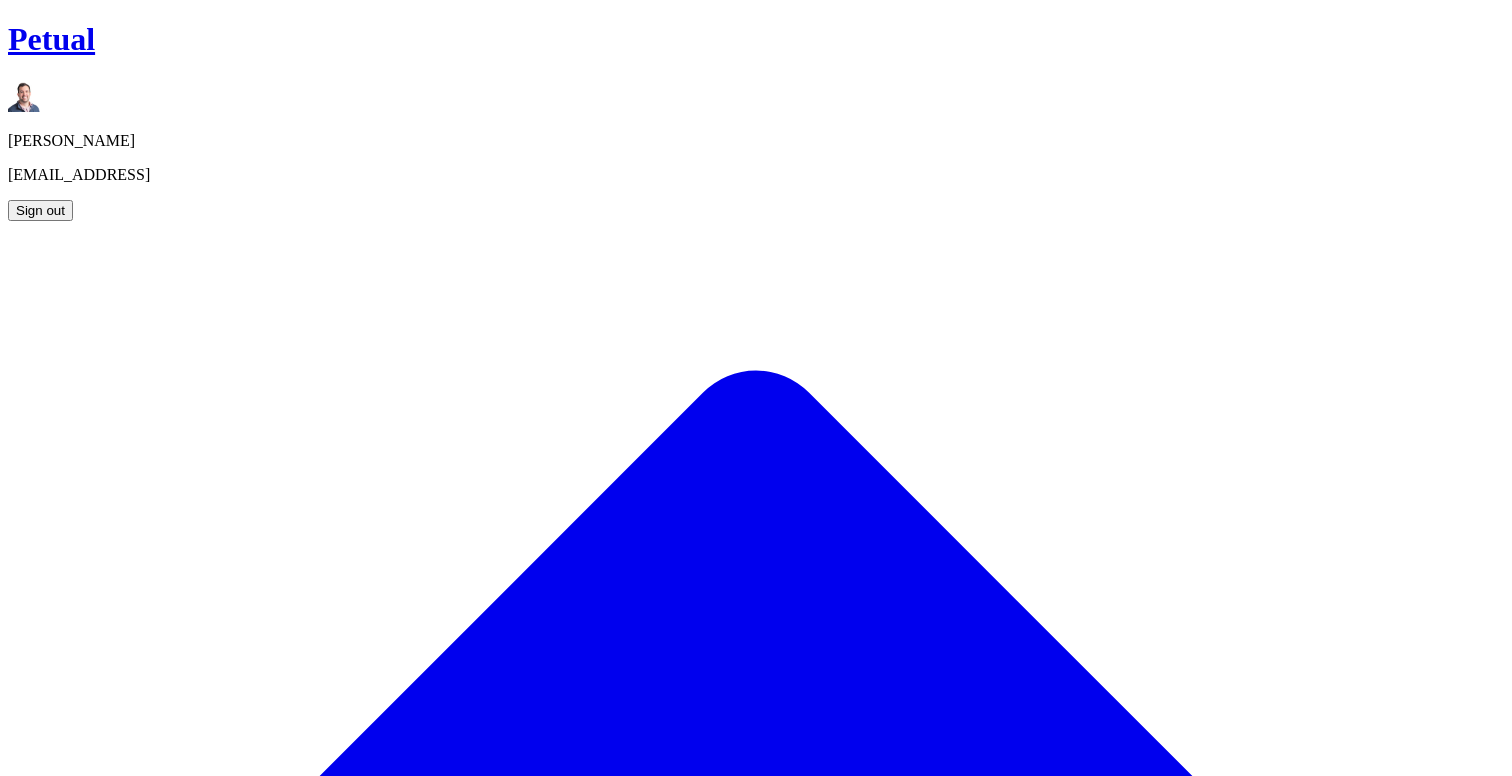 click 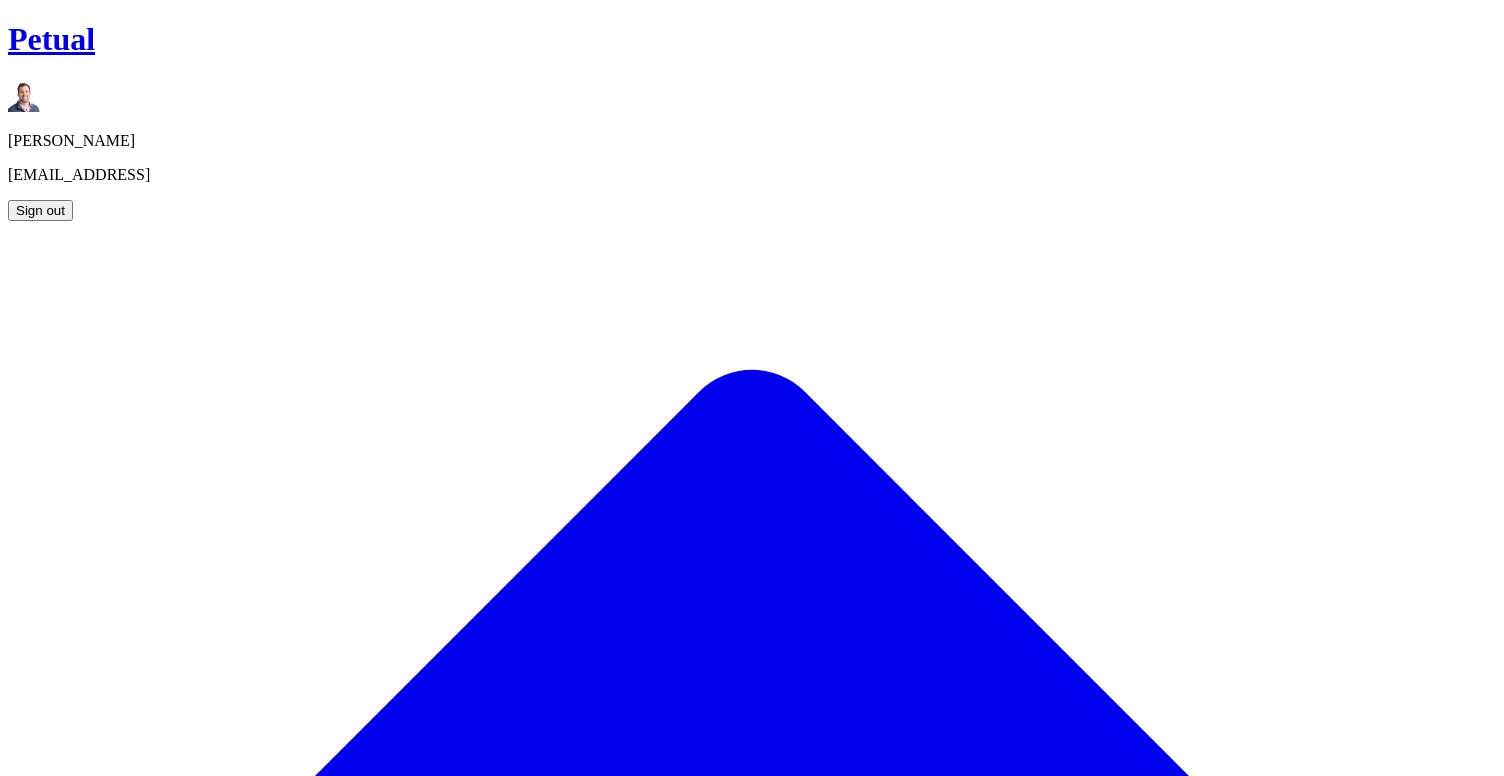scroll, scrollTop: 123, scrollLeft: 0, axis: vertical 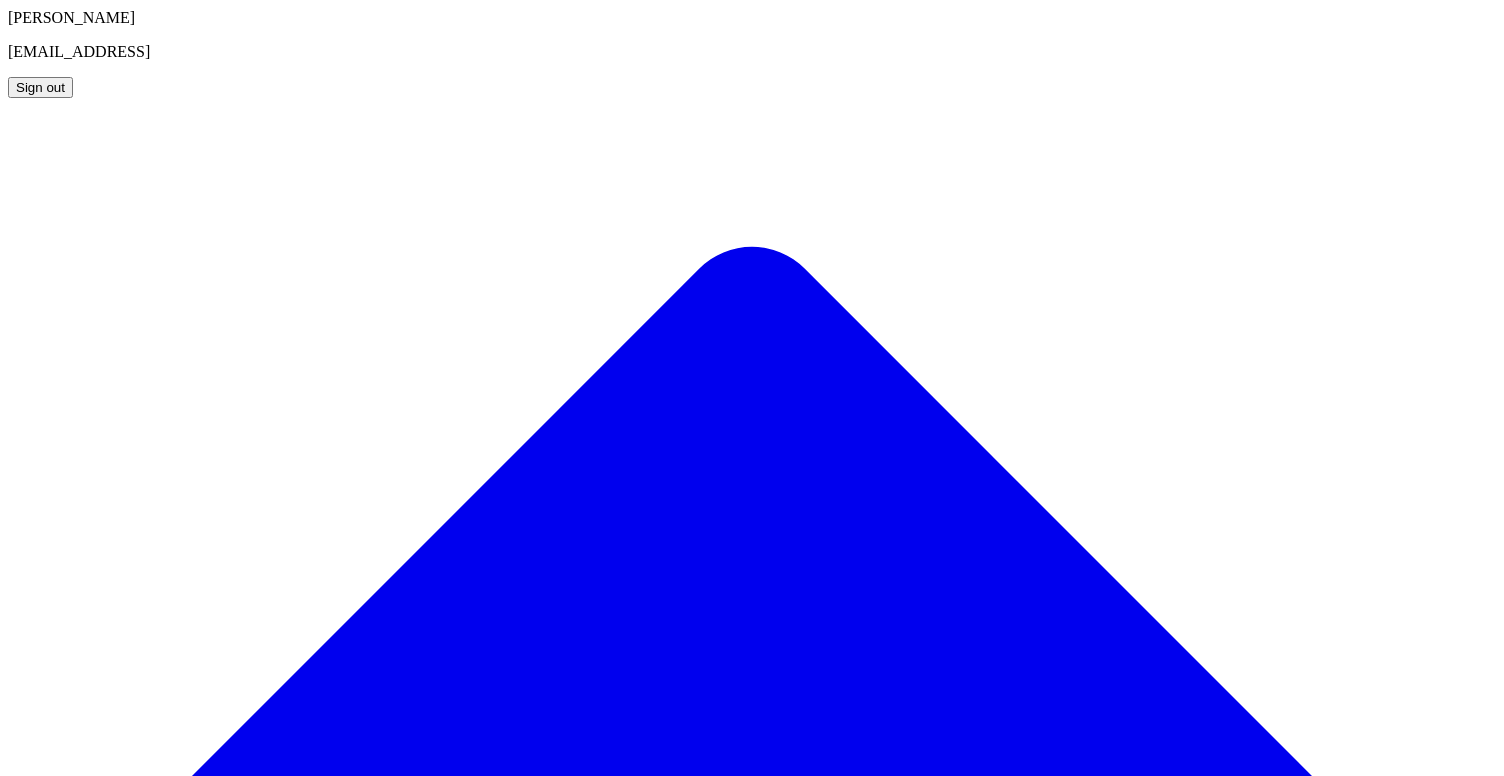 click at bounding box center (459, 2722) 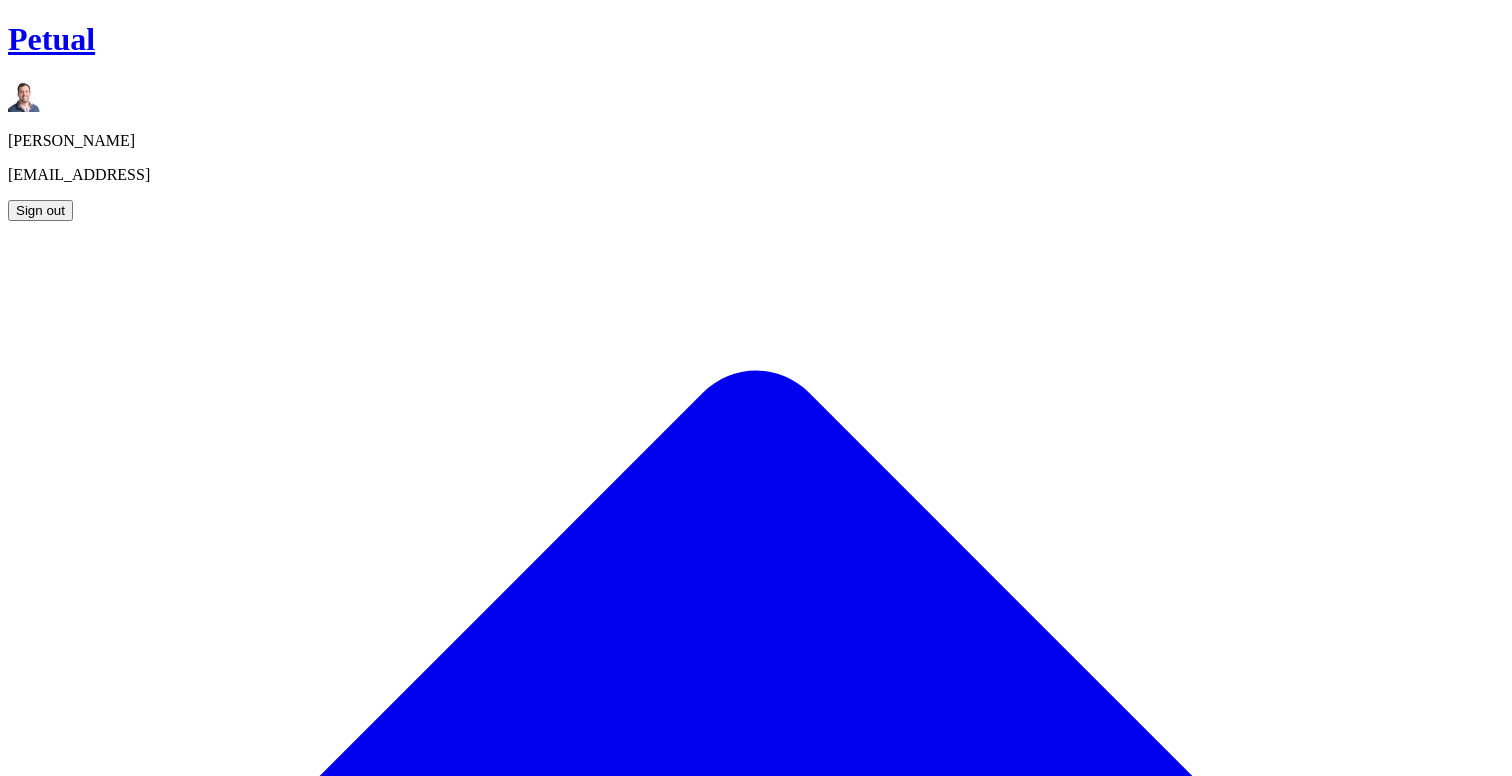 click on "YES HIGH" at bounding box center (862, 2250) 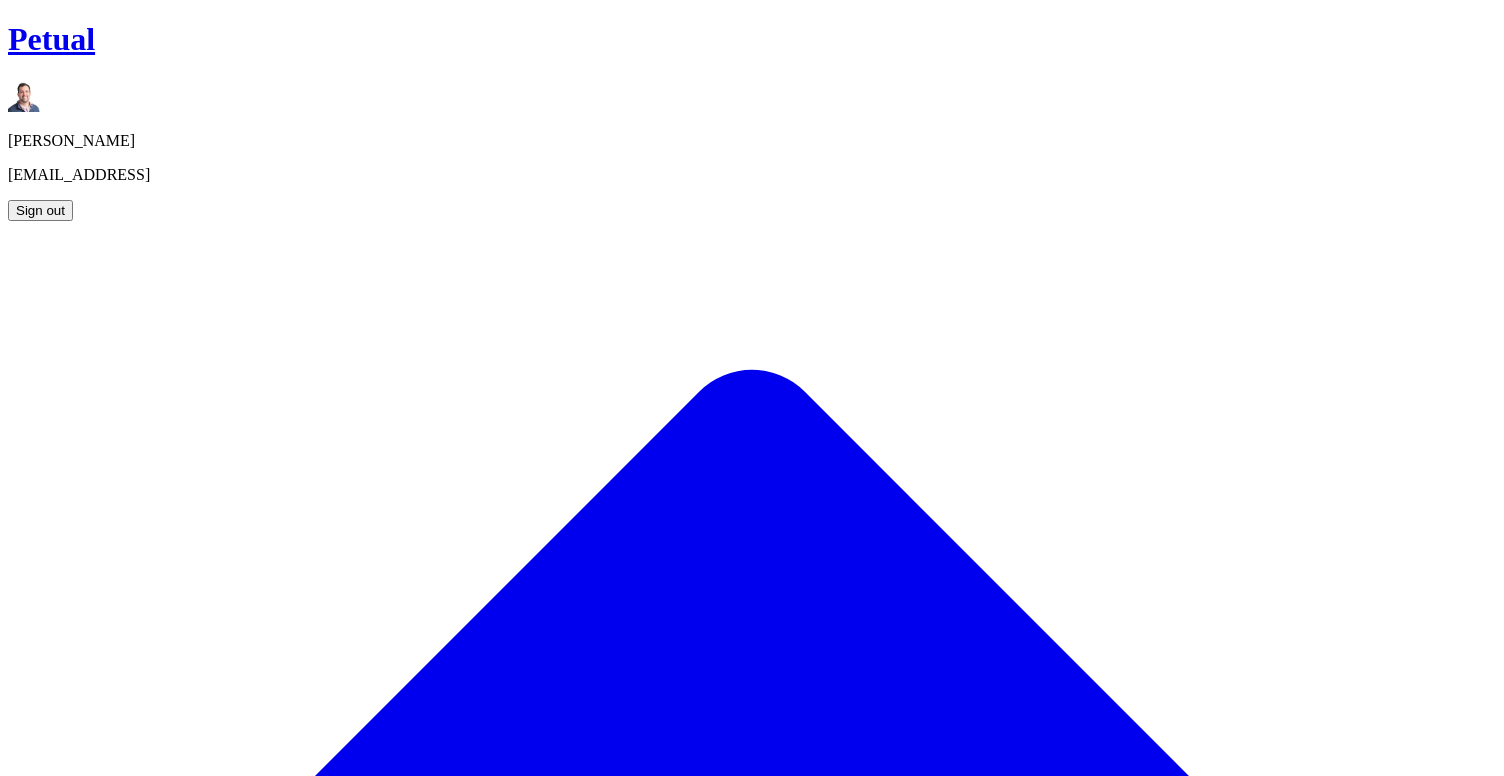 scroll, scrollTop: 66, scrollLeft: 0, axis: vertical 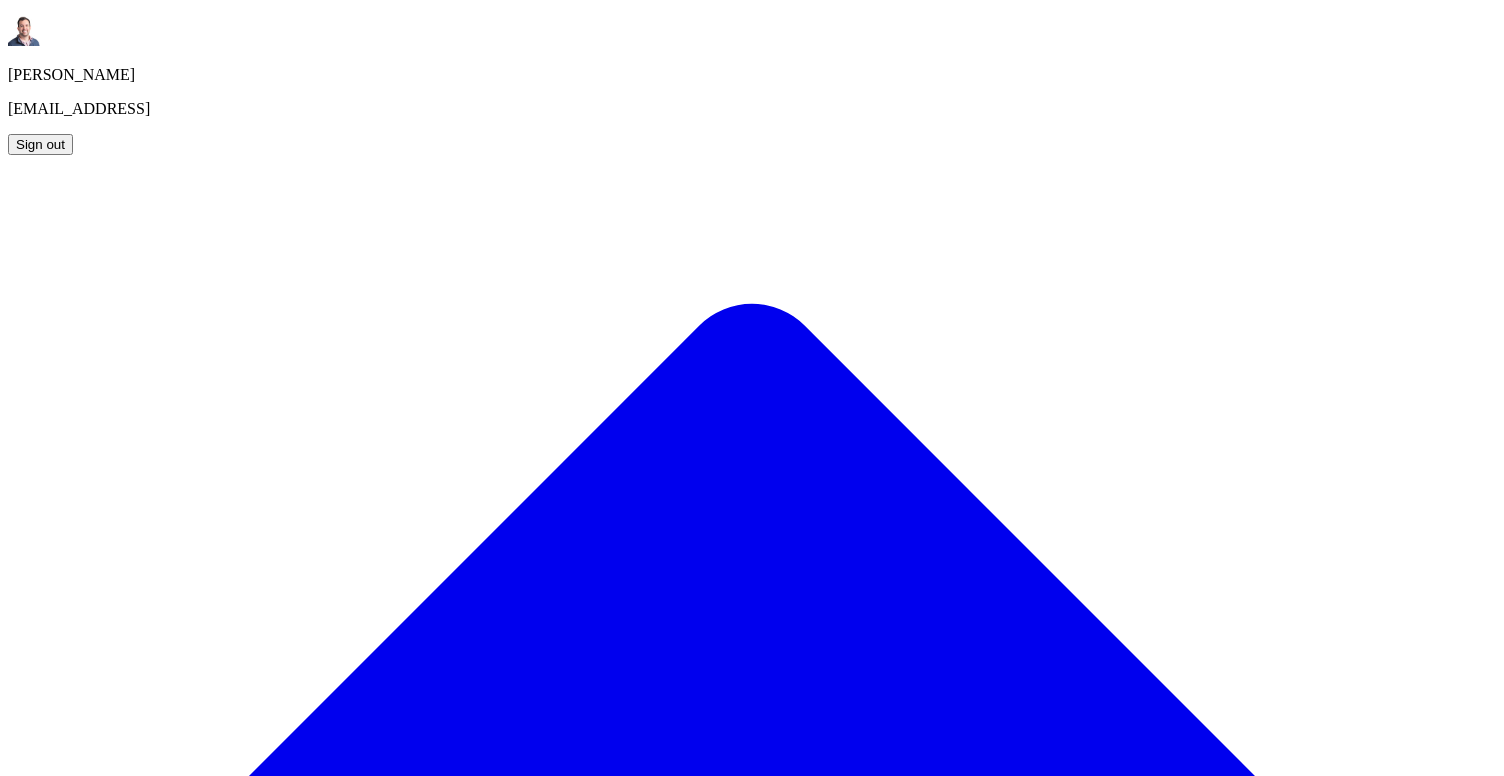click on "Petual Snir Kodesh snir@petual.ai Sign out" at bounding box center (752, 54) 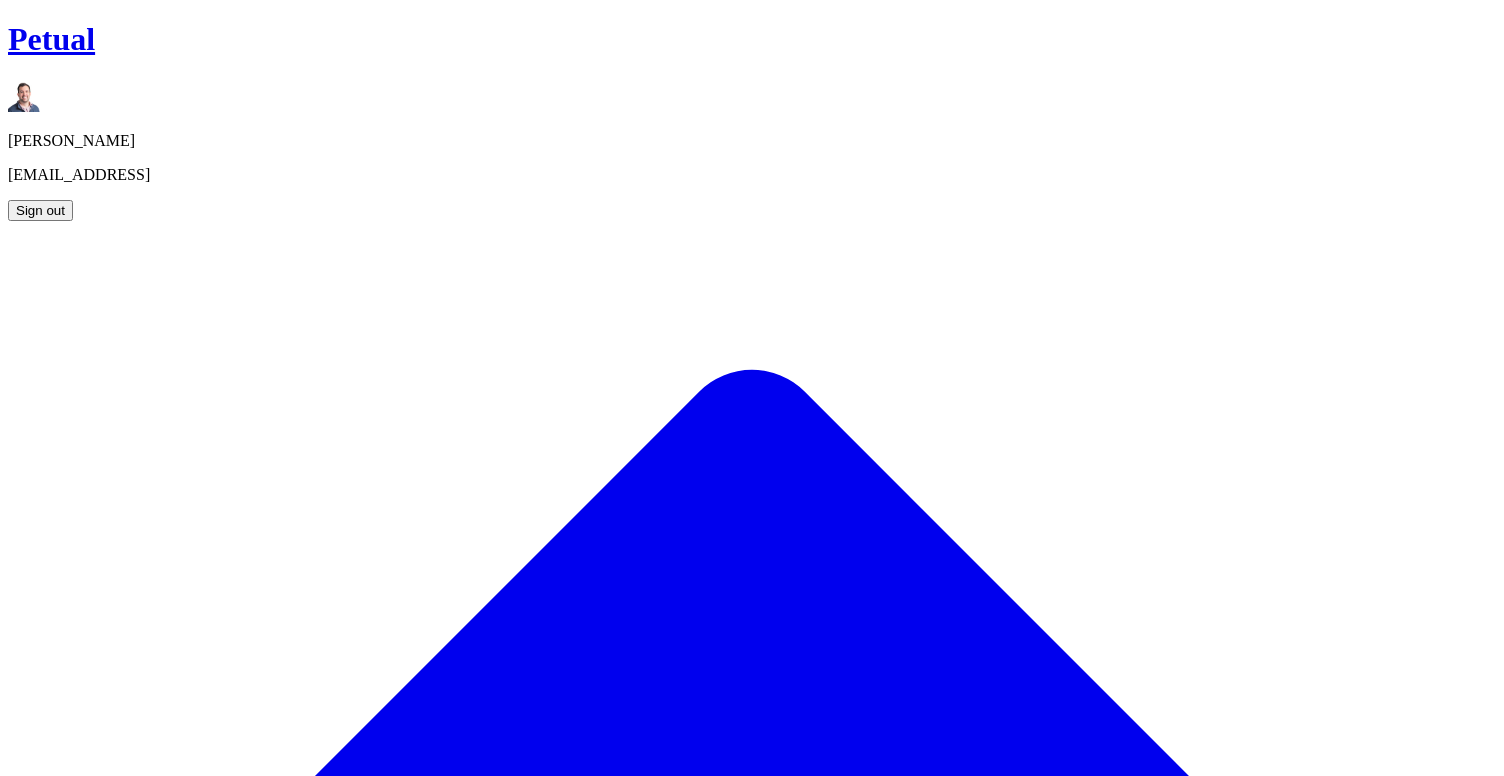 click on "Add Control" at bounding box center (63, 1809) 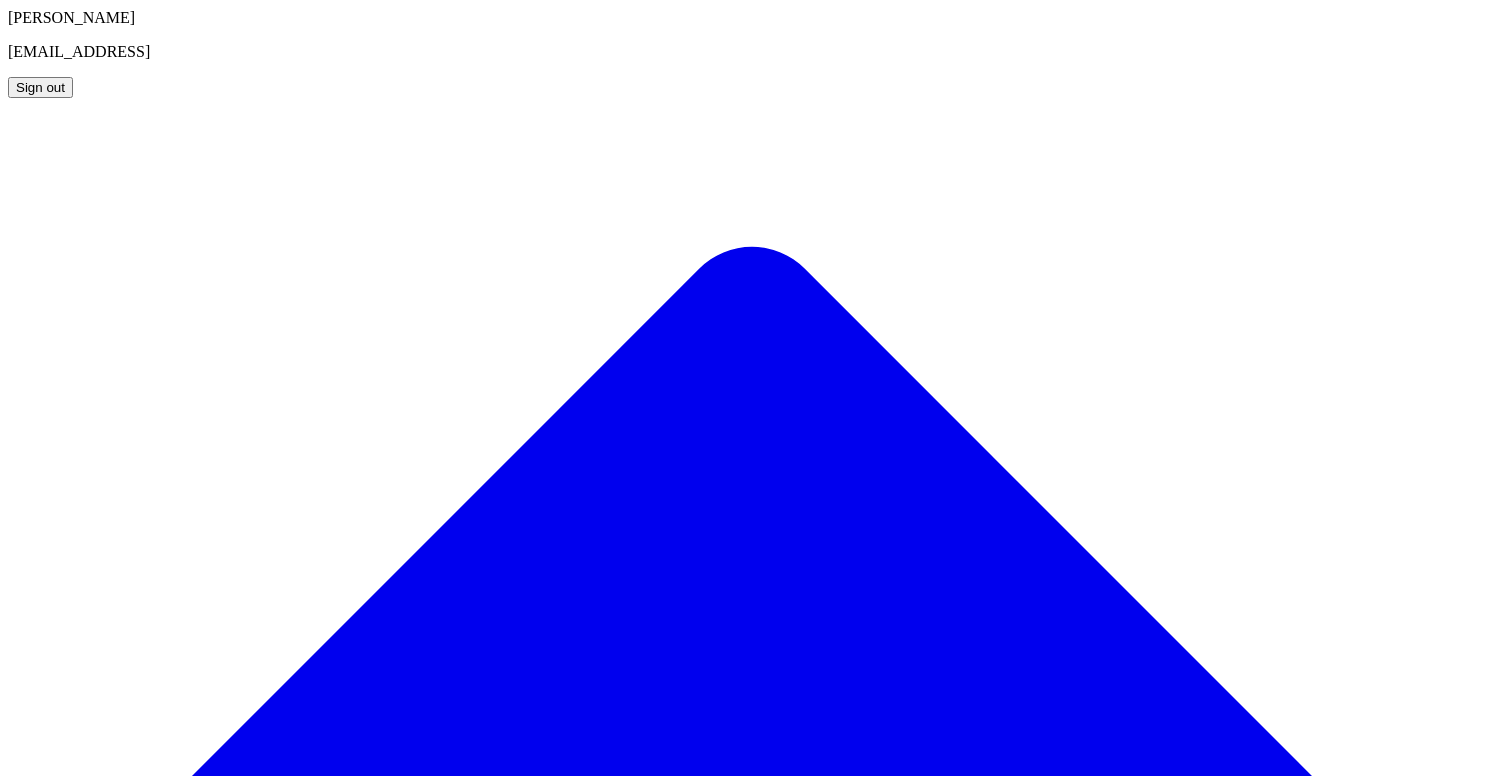 click on "1" at bounding box center (244, 2723) 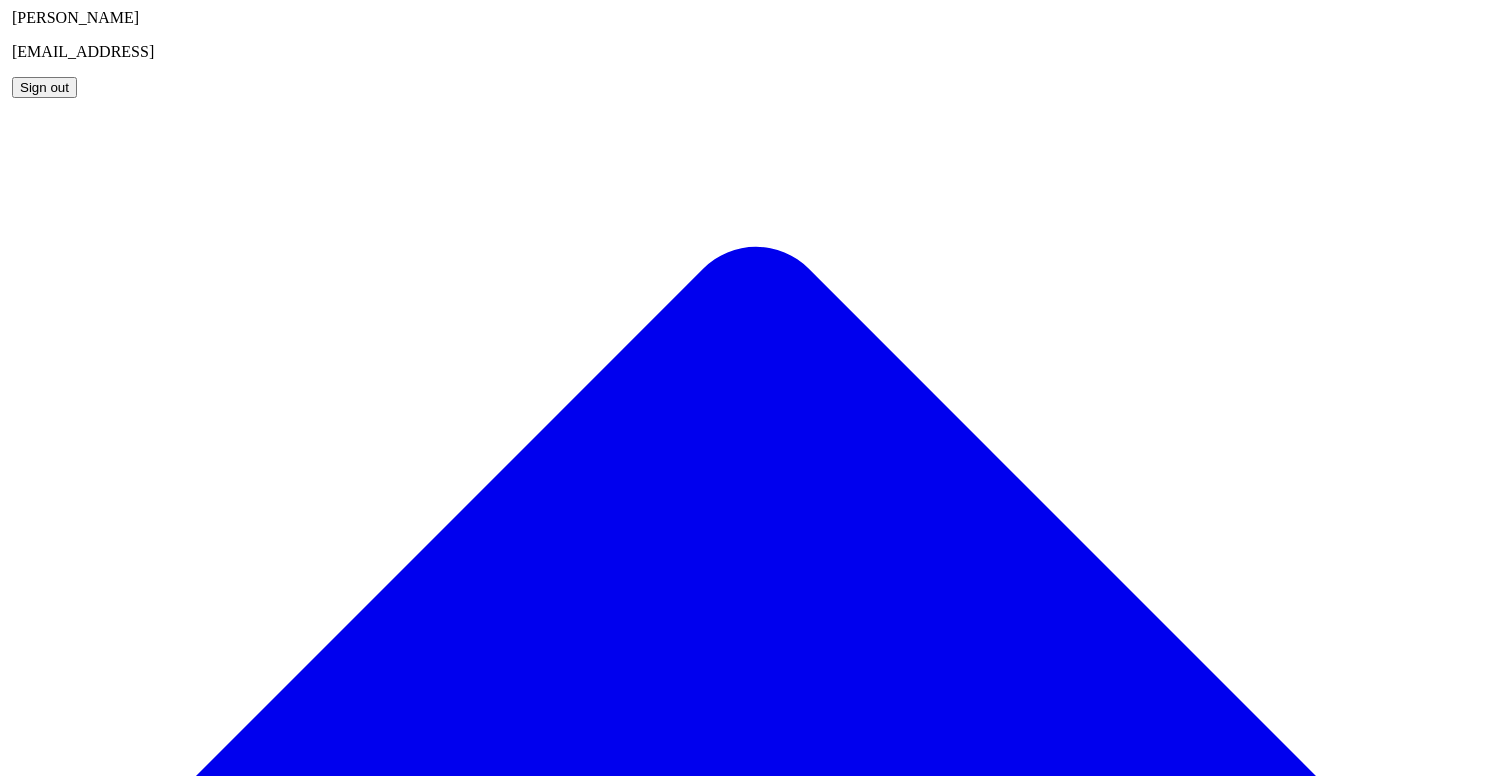 scroll, scrollTop: 0, scrollLeft: 0, axis: both 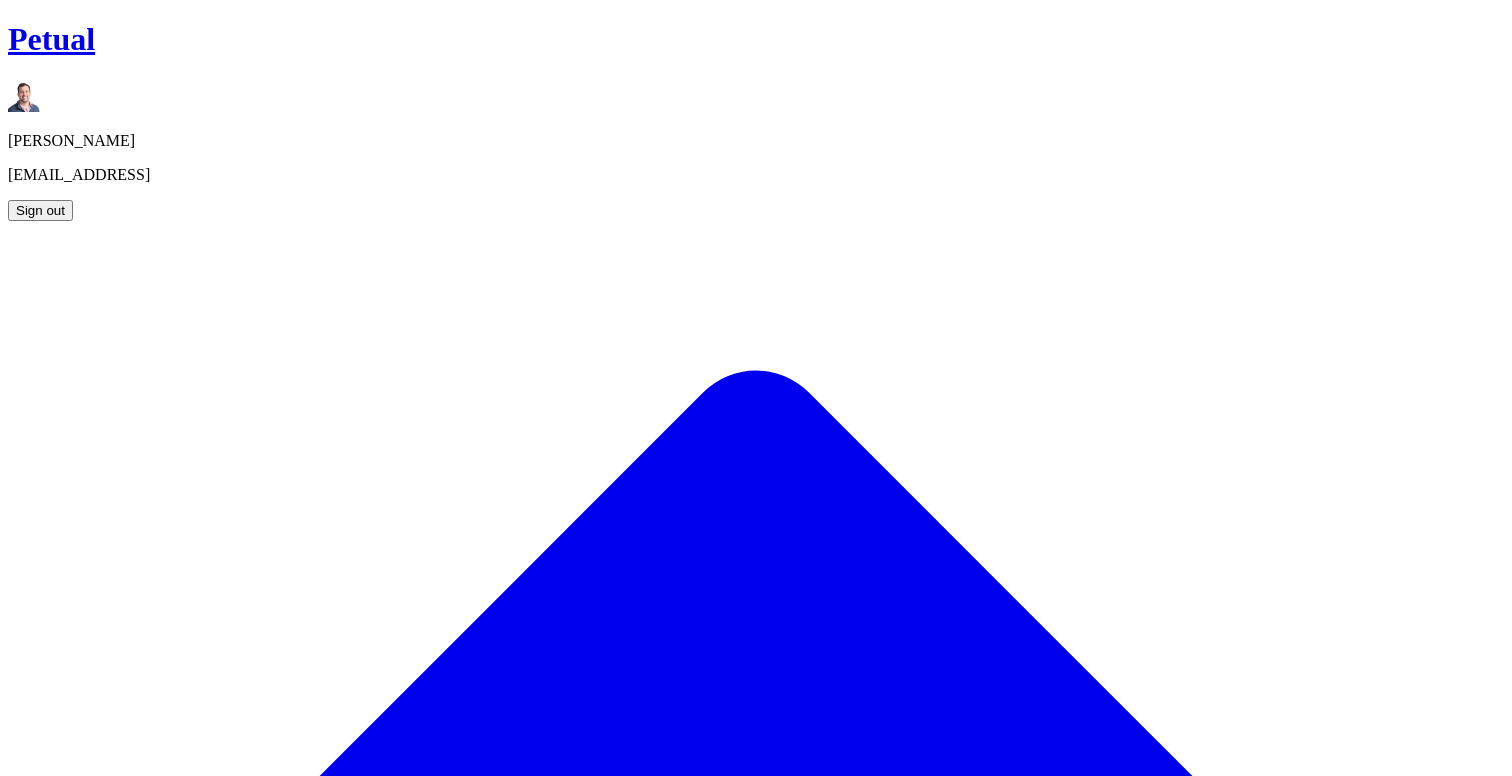click on "NA NetSuite Administrators" at bounding box center [794, 2232] 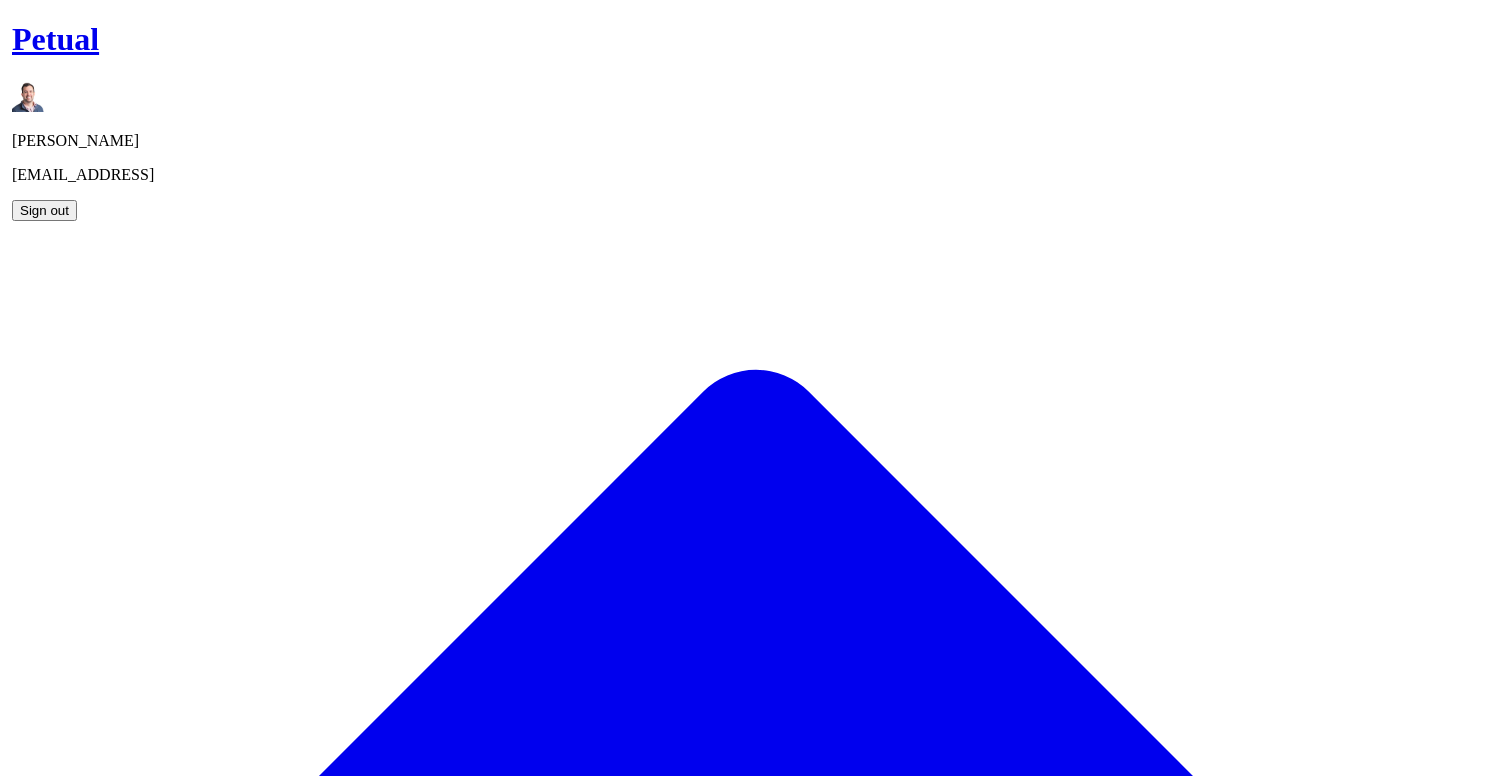 scroll, scrollTop: 0, scrollLeft: 0, axis: both 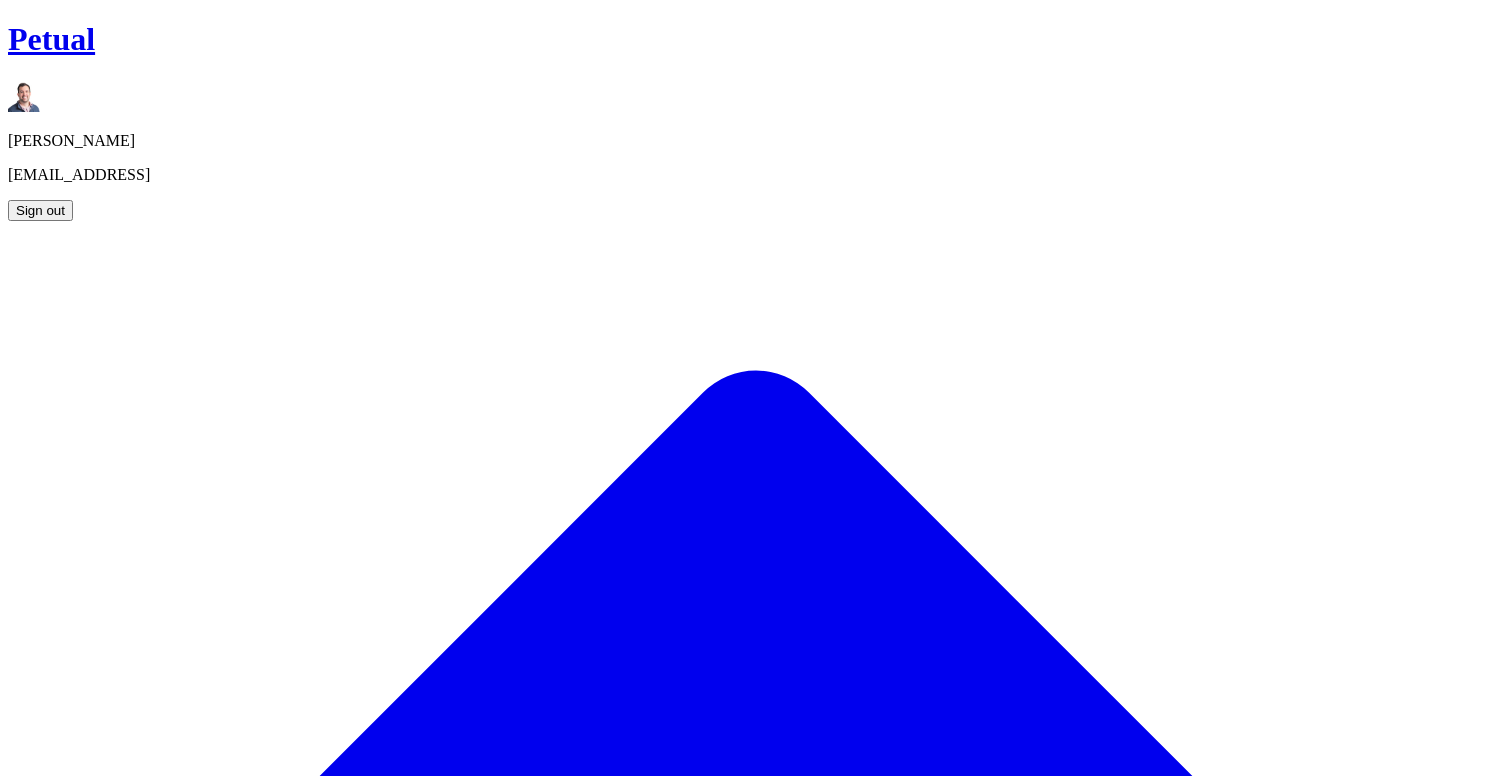 click on "Results" at bounding box center [180, 2036] 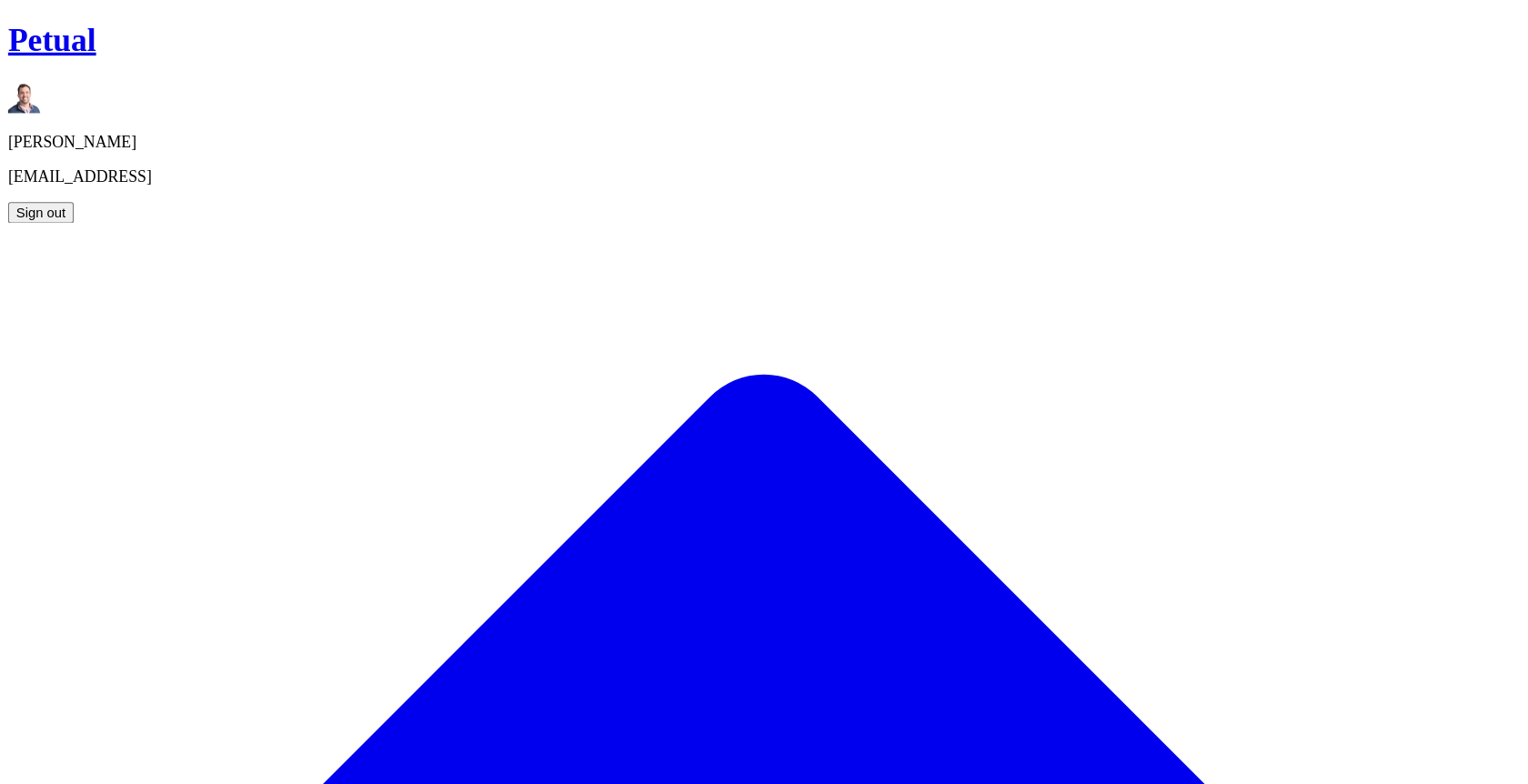 scroll, scrollTop: 503, scrollLeft: 0, axis: vertical 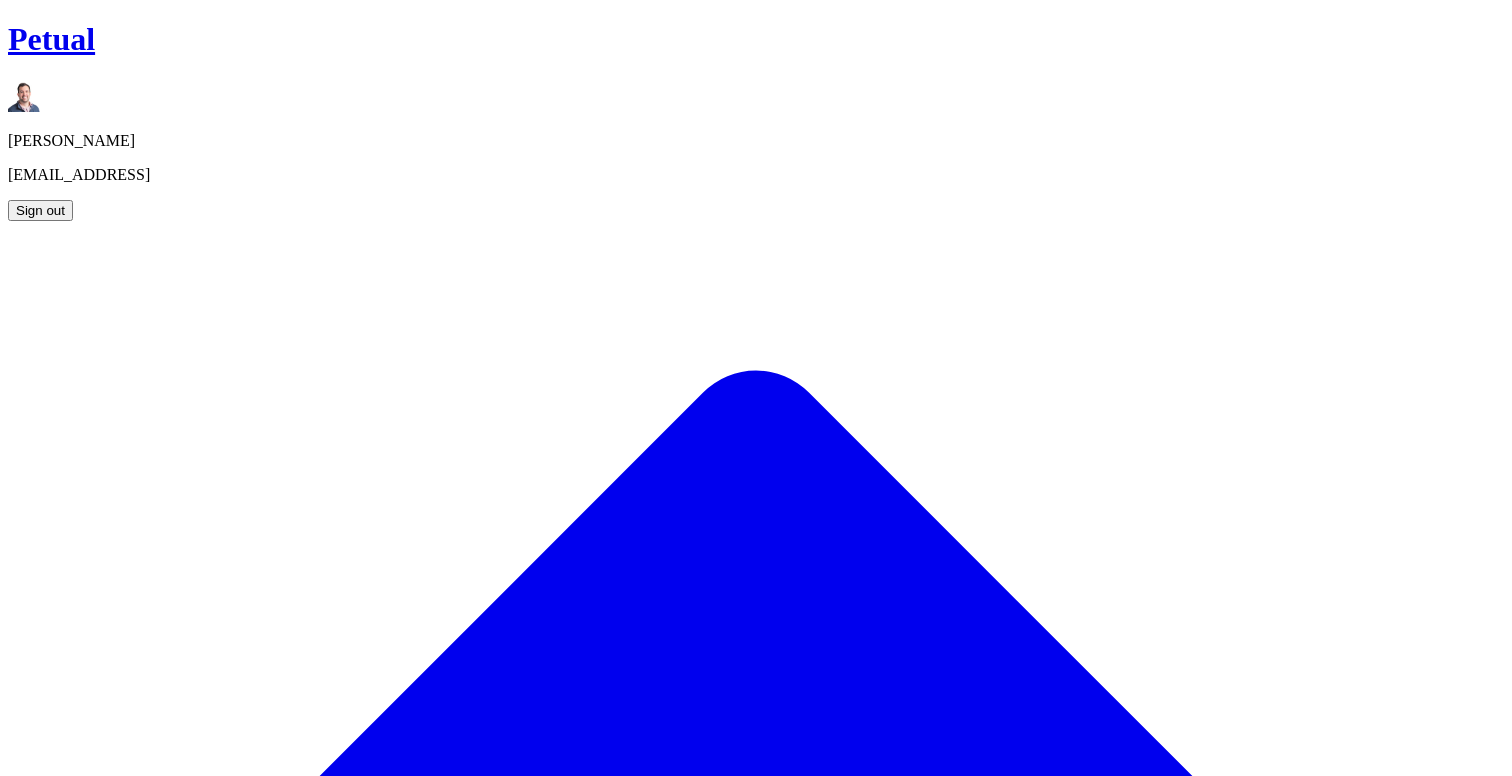 click on "Access was provisioned without documented Site Controller approval, and the user received an additional 'NT Employee Center' role not listed on the approved request, so the granted access does not align with documented authorization." at bounding box center [935, 2587] 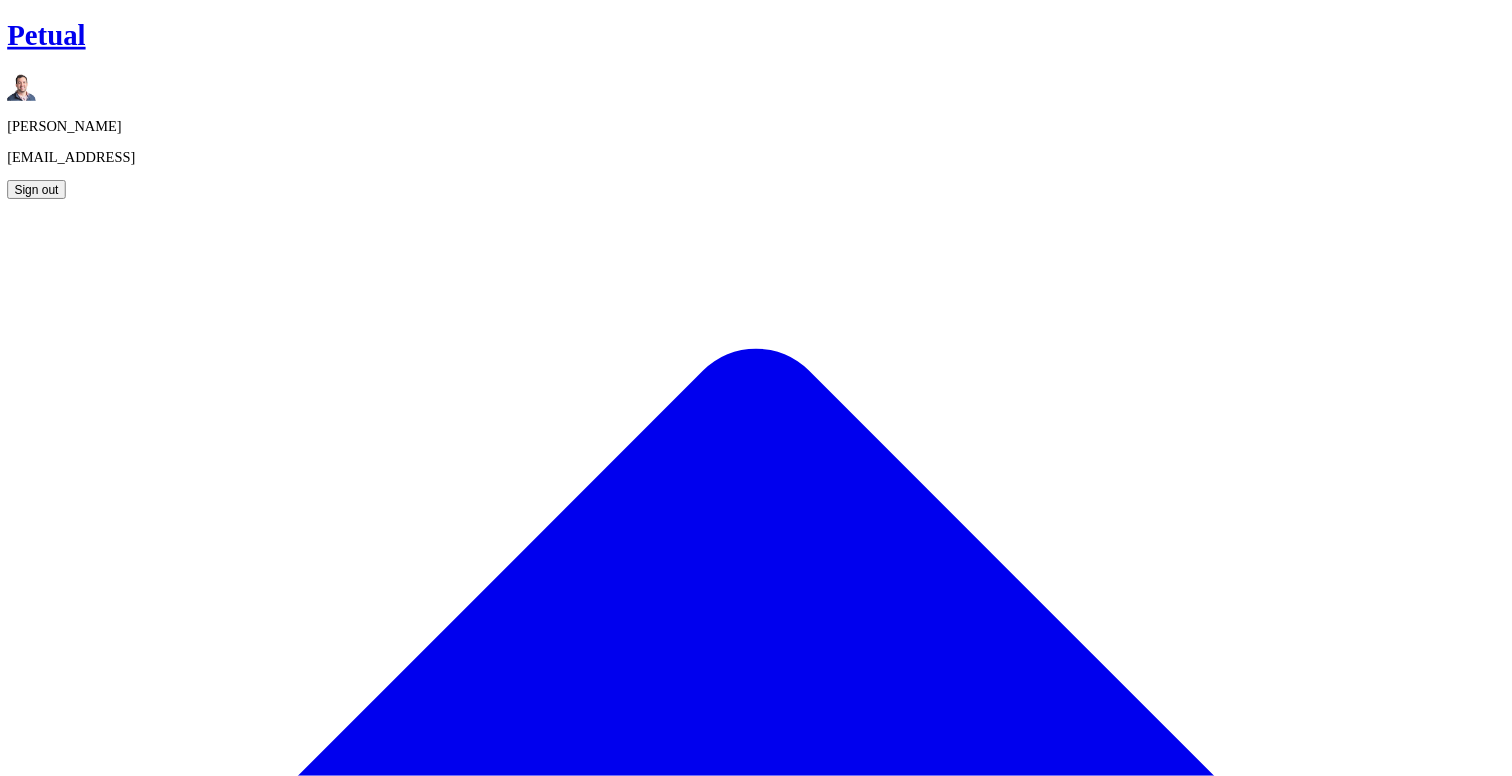 scroll, scrollTop: 320, scrollLeft: 0, axis: vertical 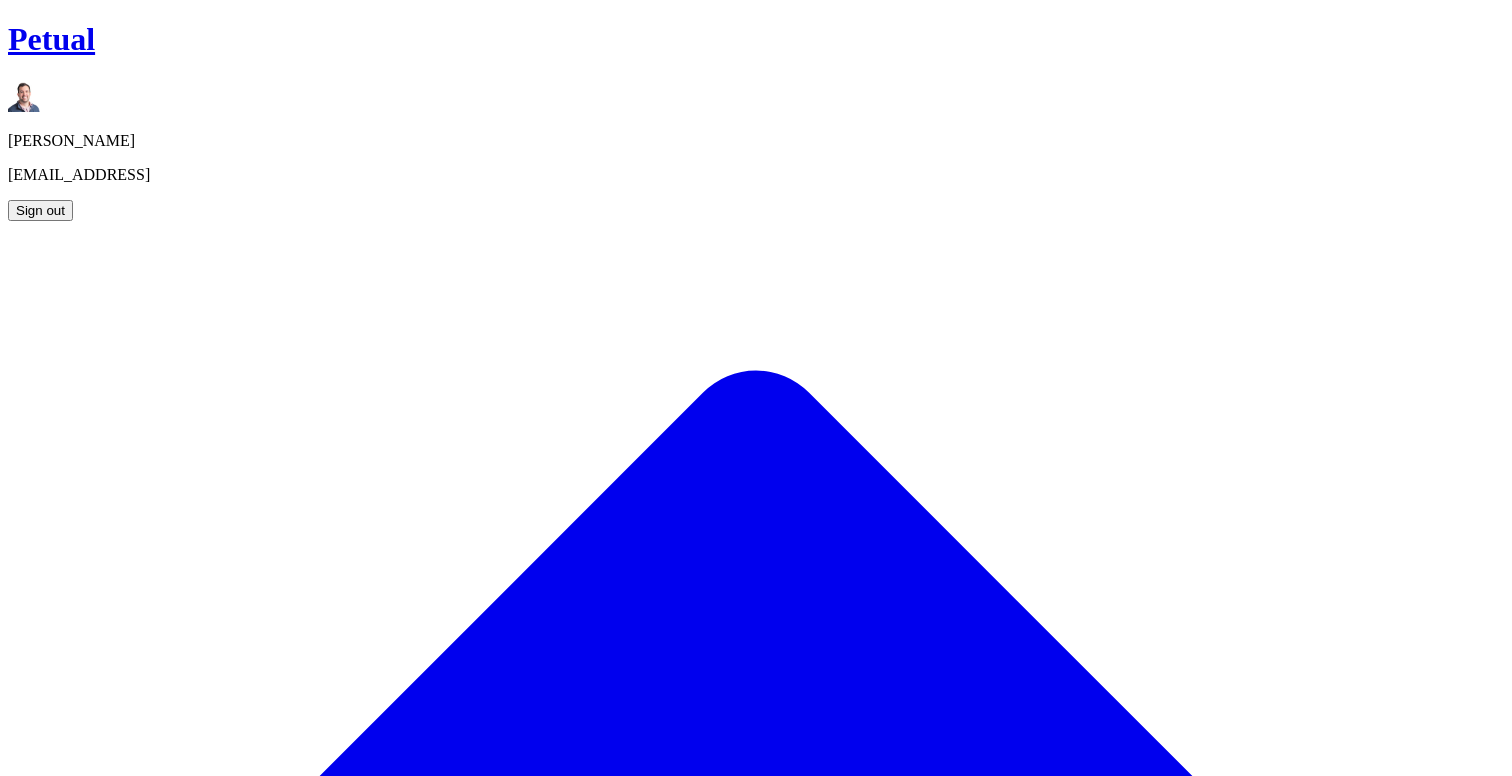 drag, startPoint x: 614, startPoint y: 317, endPoint x: 953, endPoint y: 314, distance: 339.01328 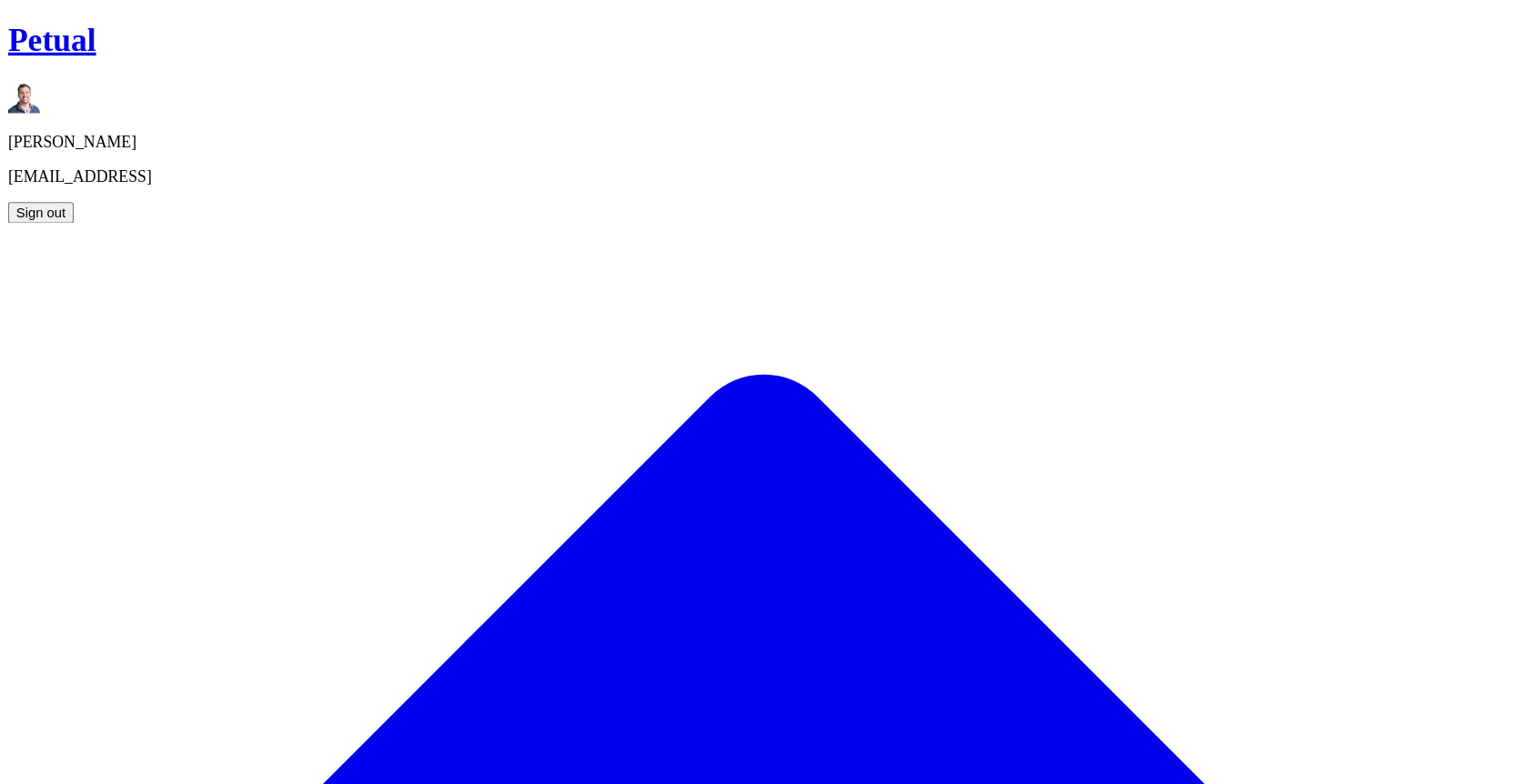 scroll, scrollTop: 530, scrollLeft: 0, axis: vertical 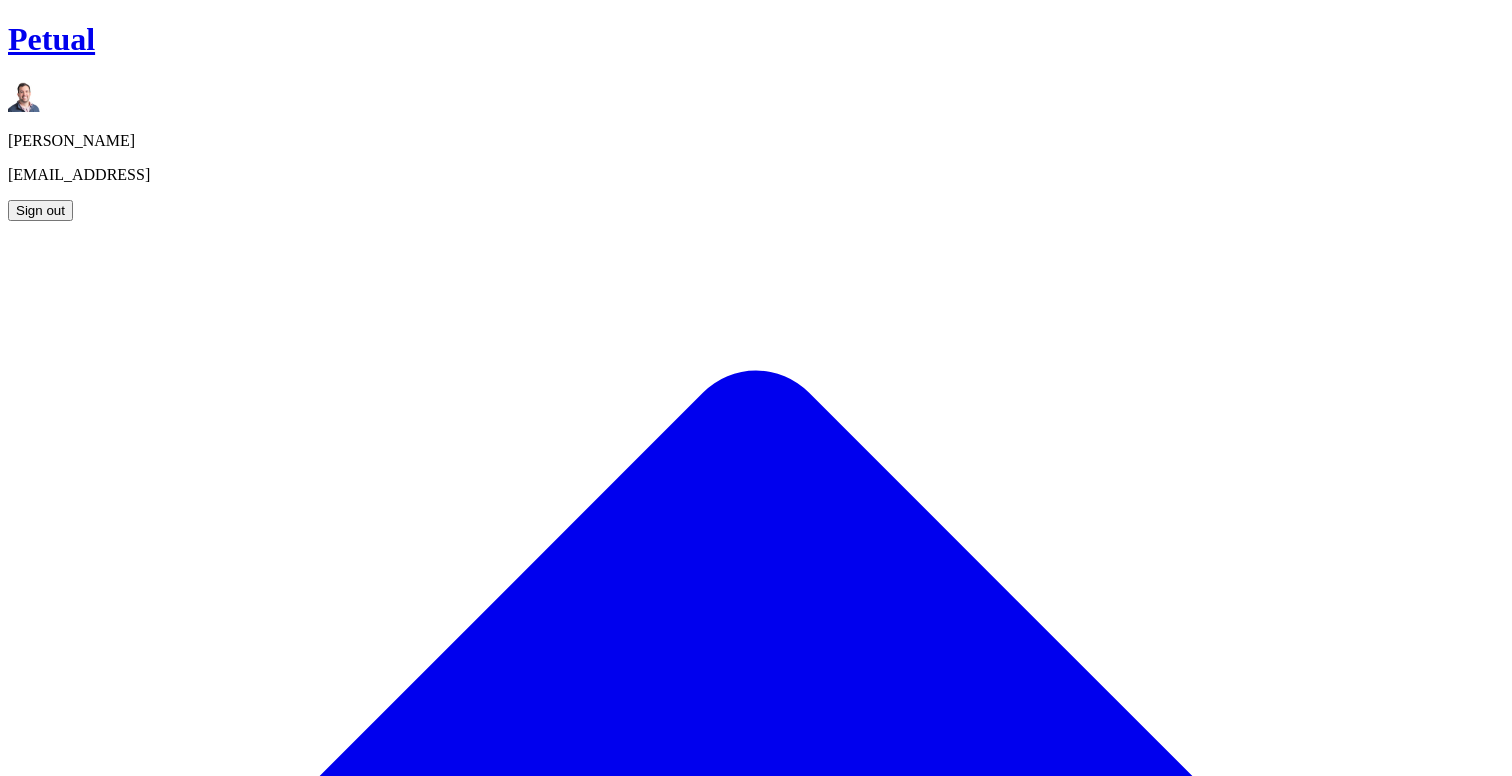 click on "HIGH" at bounding box center (231, 2587) 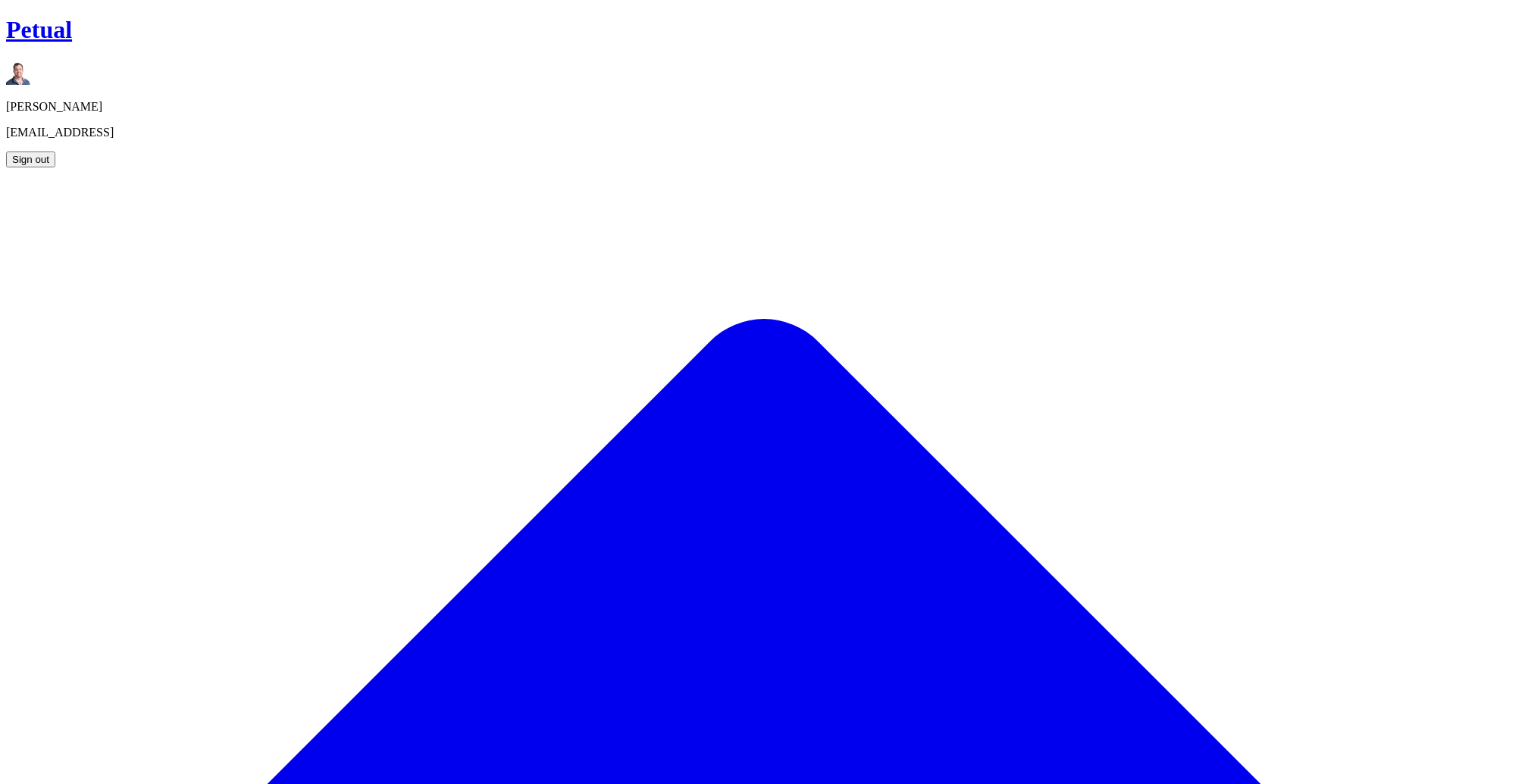 scroll, scrollTop: 144, scrollLeft: 0, axis: vertical 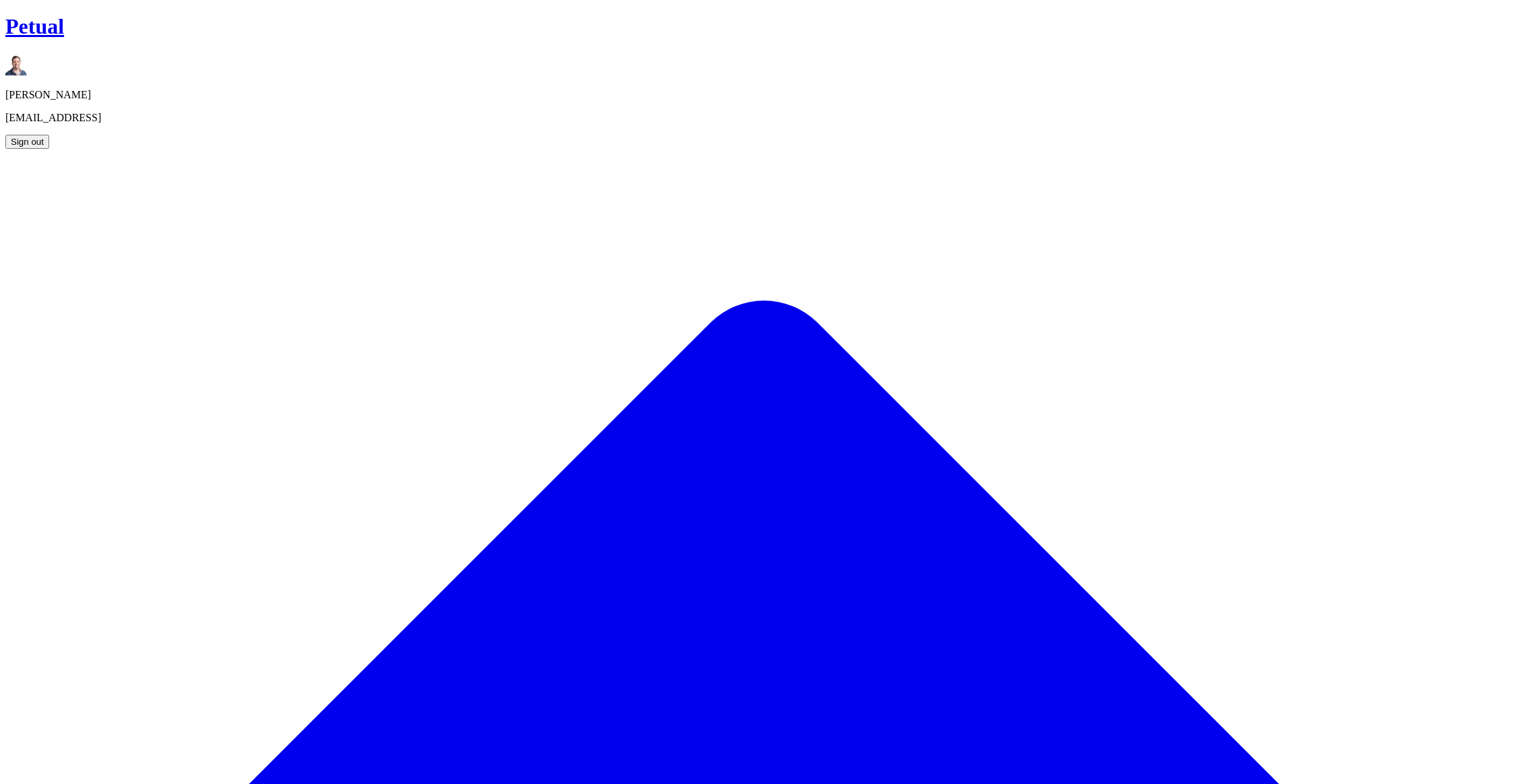click on "Access was provisioned without documented Site Controller approval, and the user received an additional 'NT Employee Center' role not listed on the approved request, so the granted access does not align with documented authorization." at bounding box center [769, 2568] 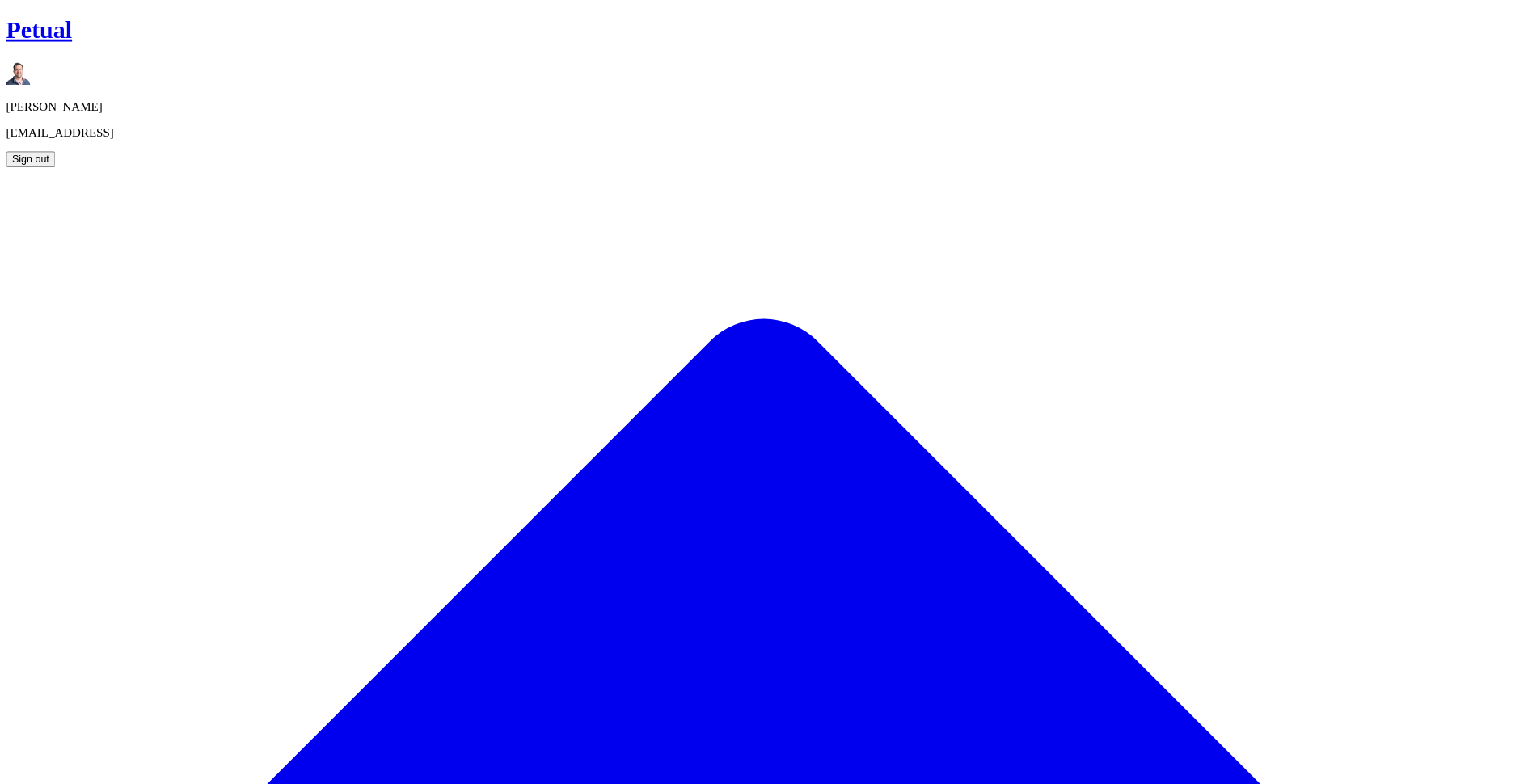 scroll, scrollTop: 154, scrollLeft: 0, axis: vertical 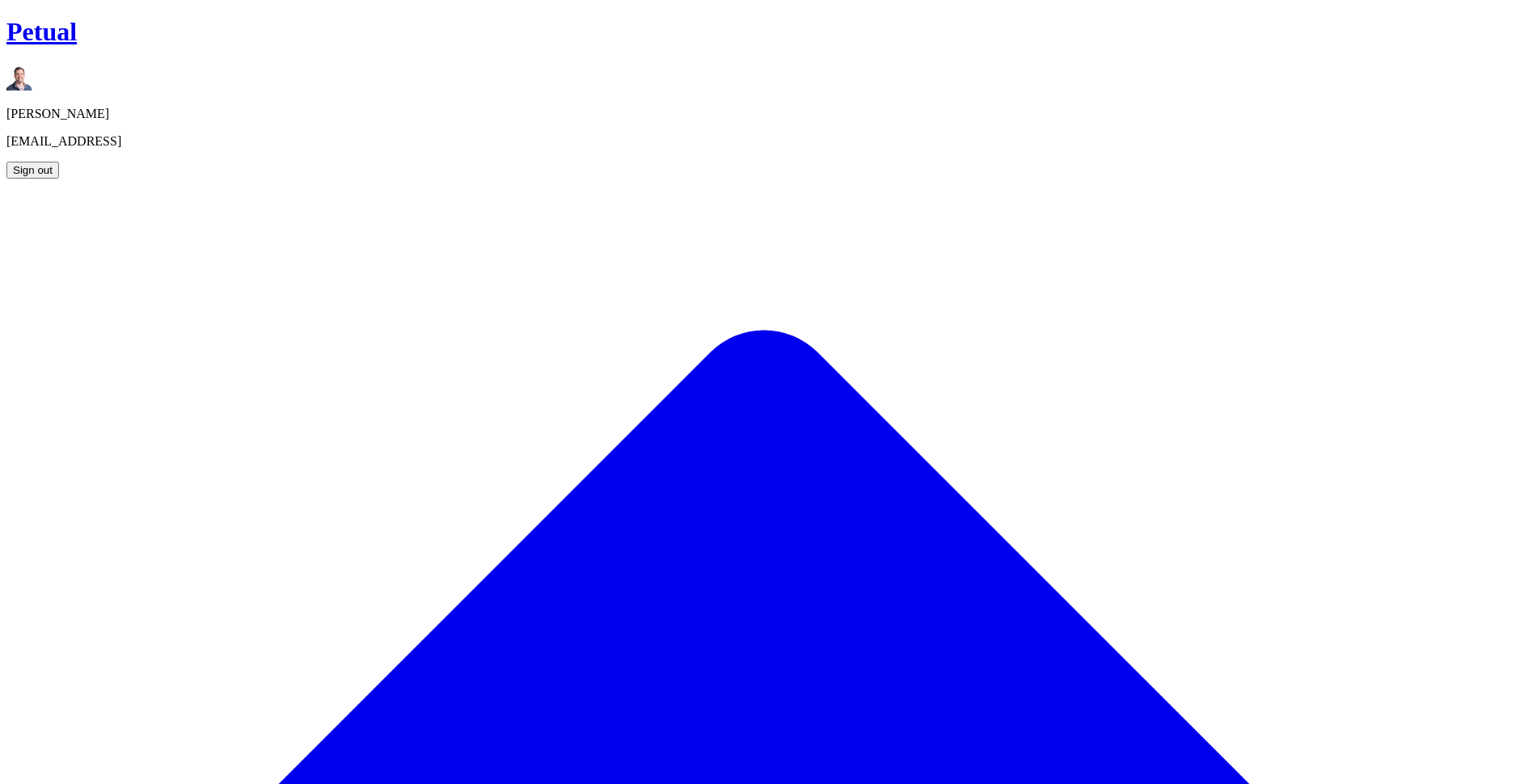 click 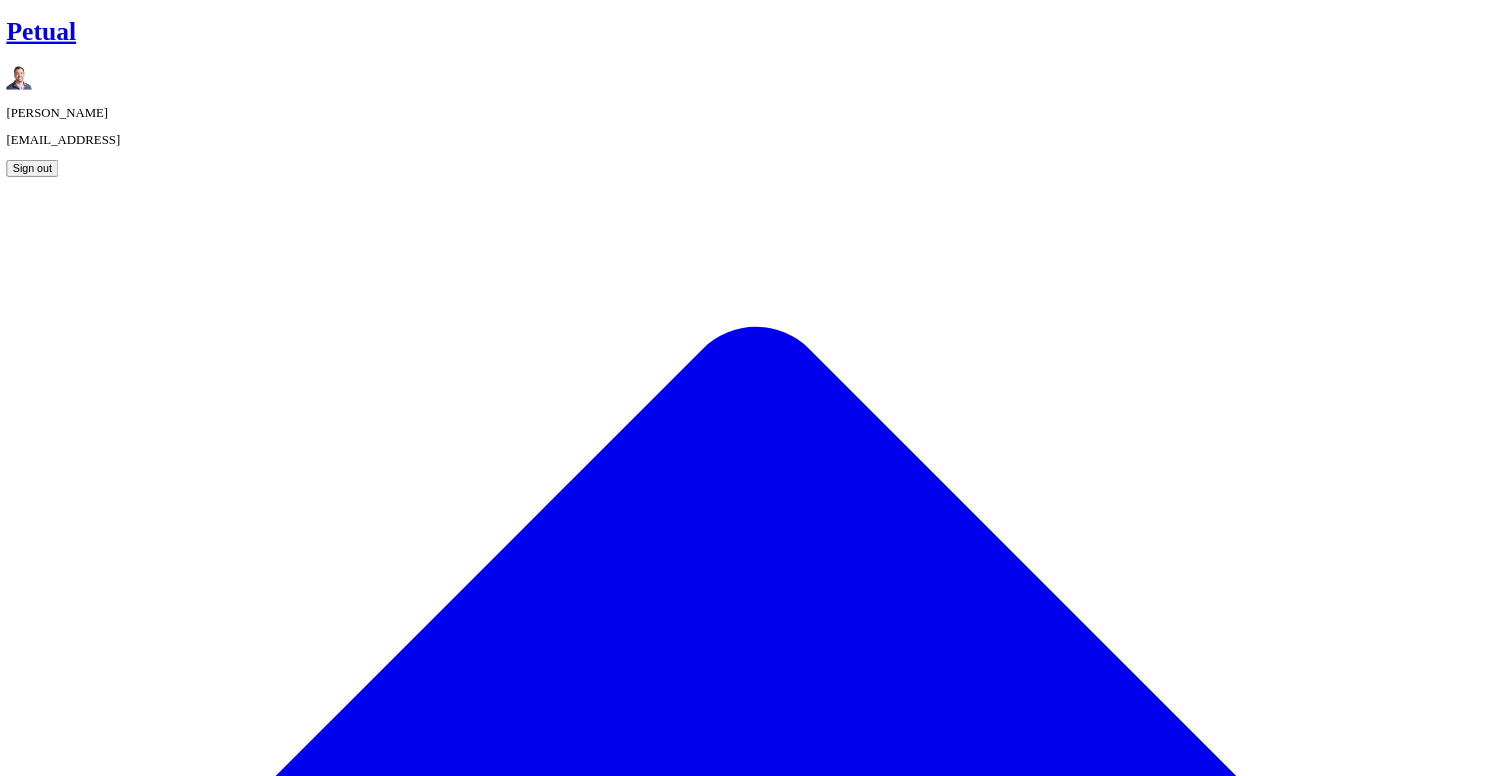 scroll, scrollTop: 0, scrollLeft: 0, axis: both 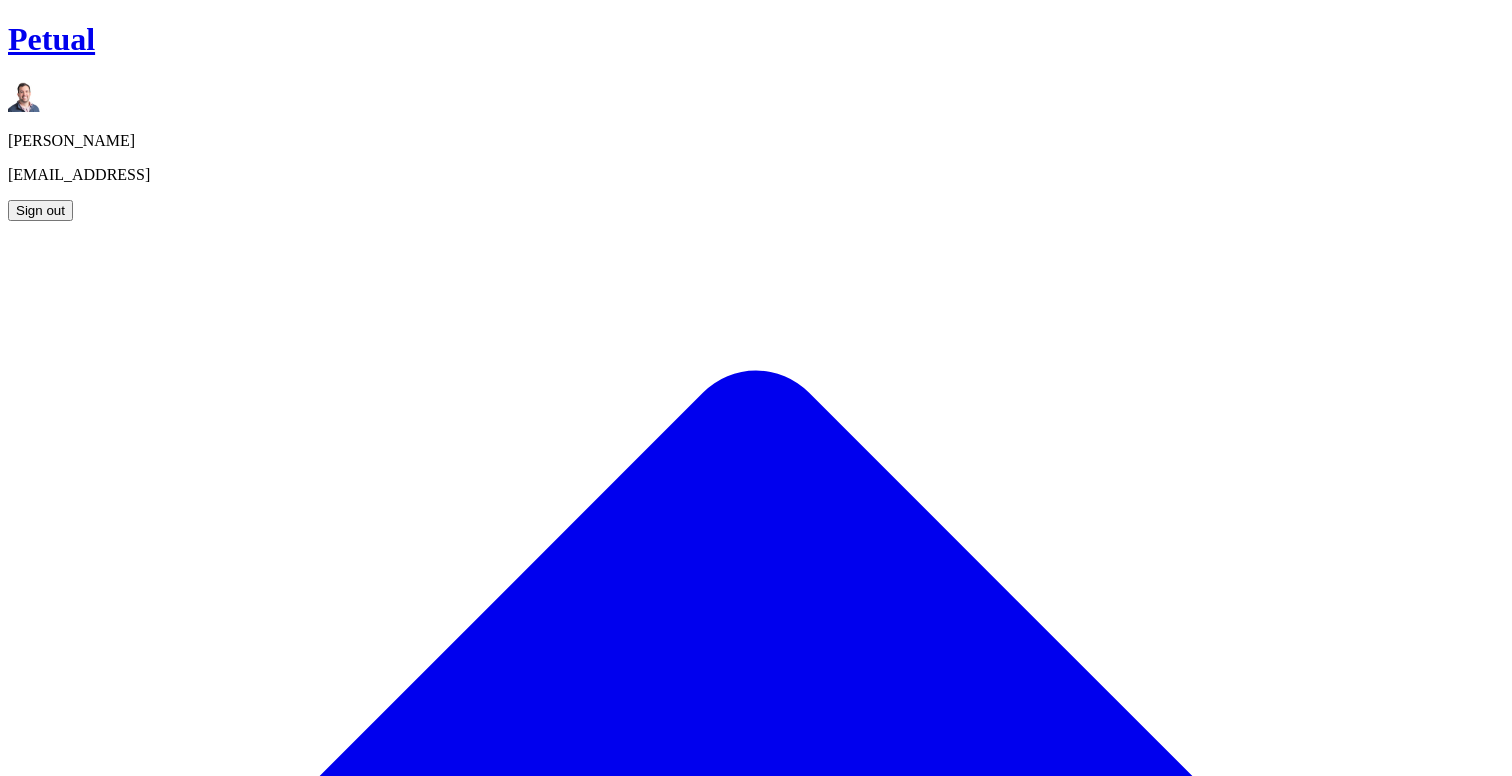 click on "Logical Security Over User Administration" at bounding box center (756, 1859) 